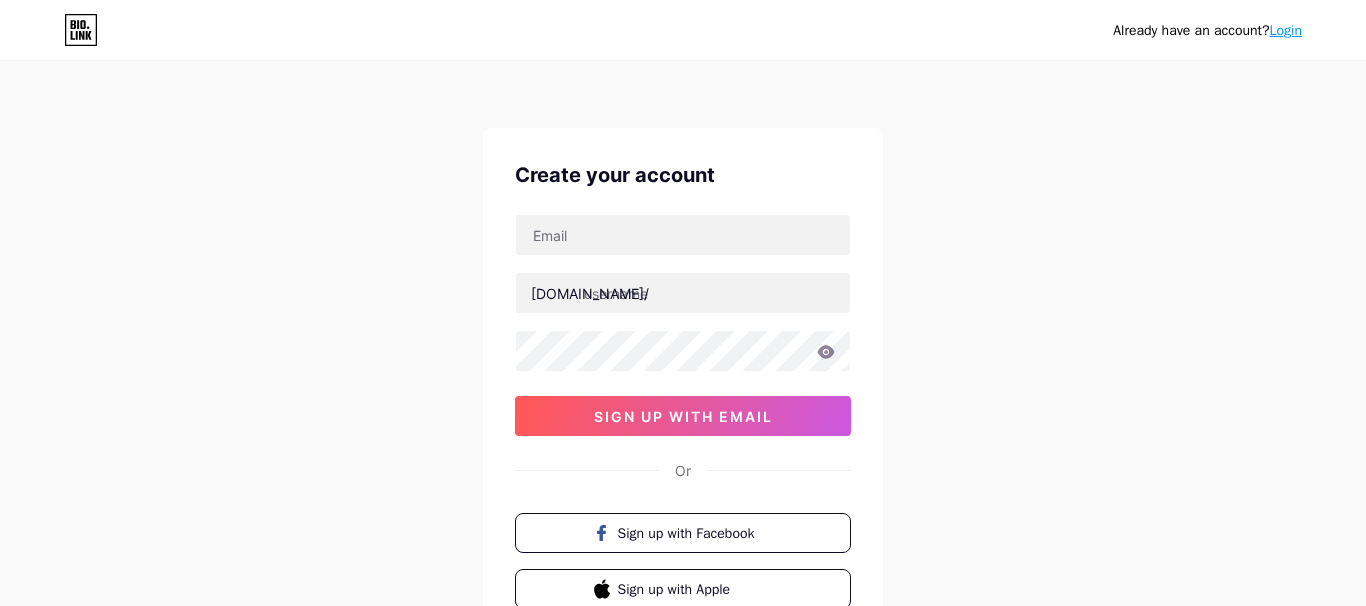 scroll, scrollTop: 0, scrollLeft: 0, axis: both 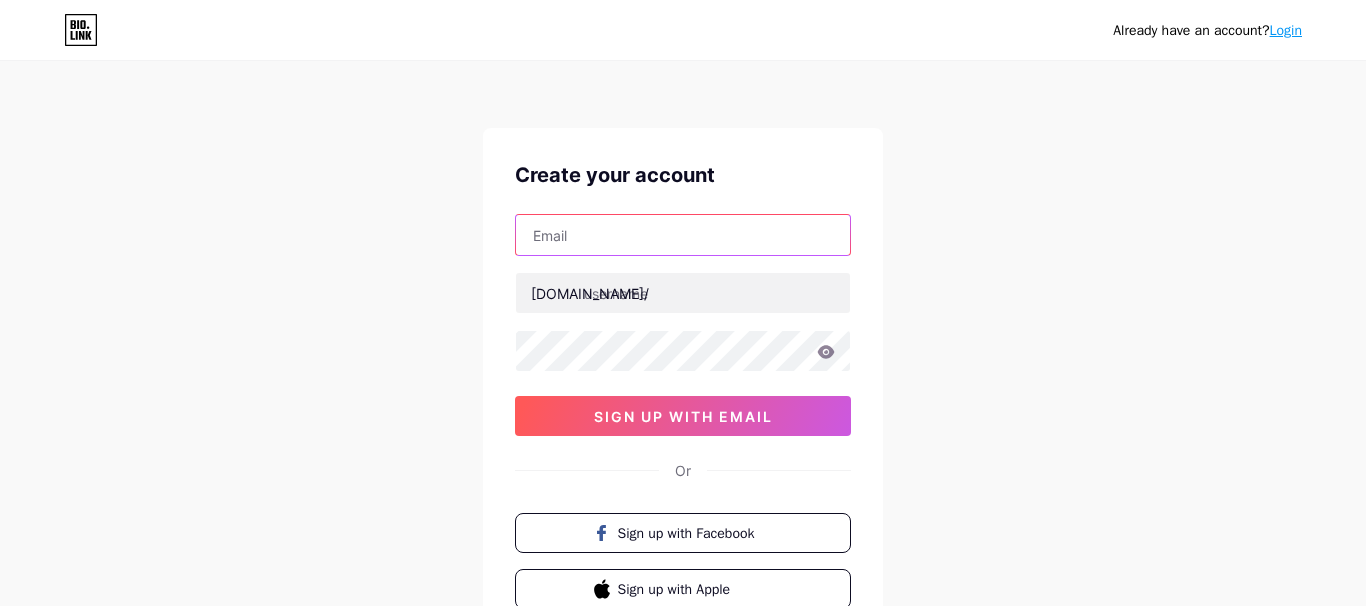 click at bounding box center [683, 235] 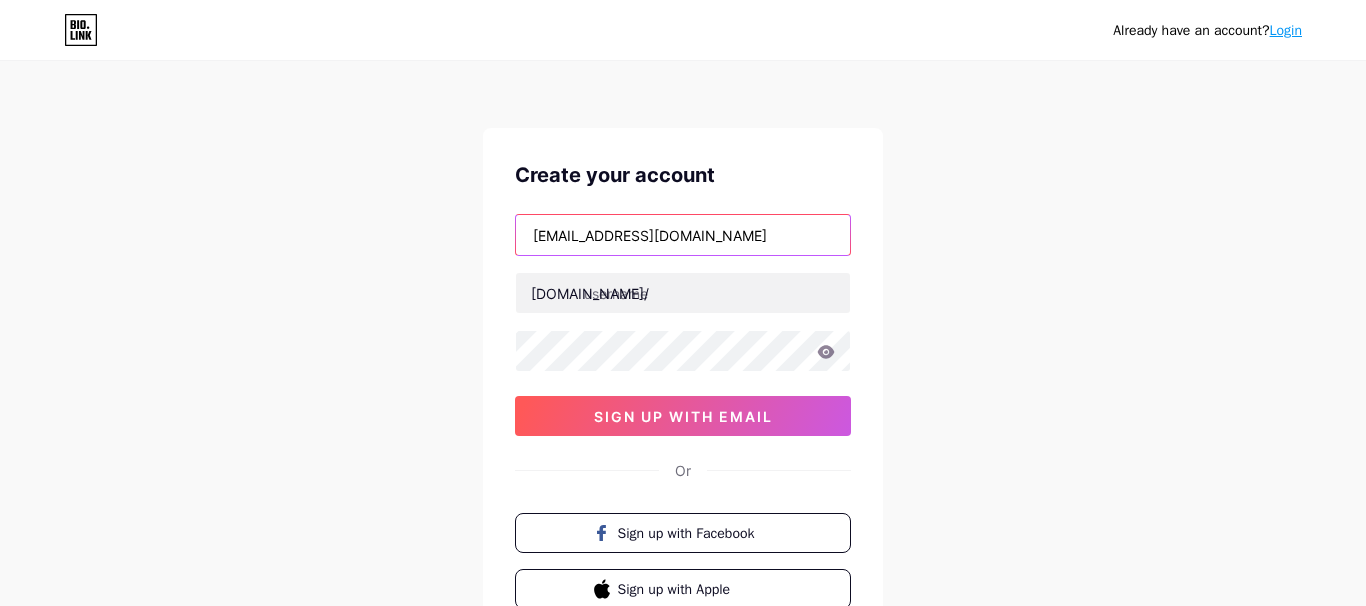 type on "[EMAIL_ADDRESS][DOMAIN_NAME]" 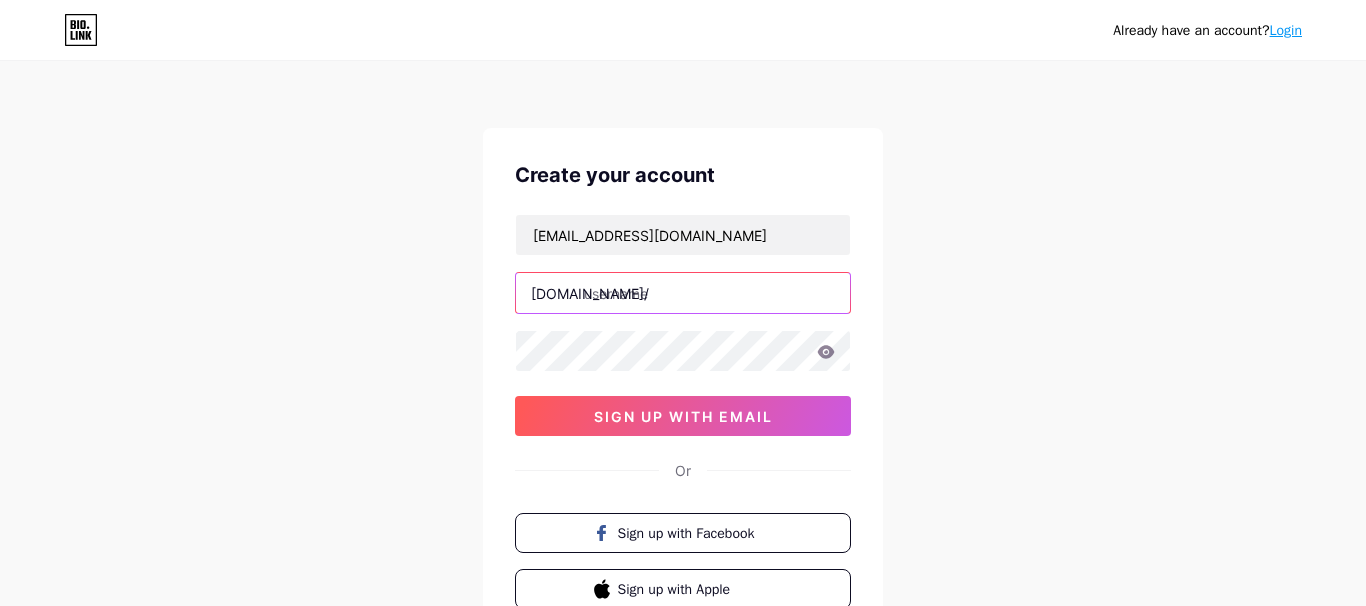 click at bounding box center (683, 293) 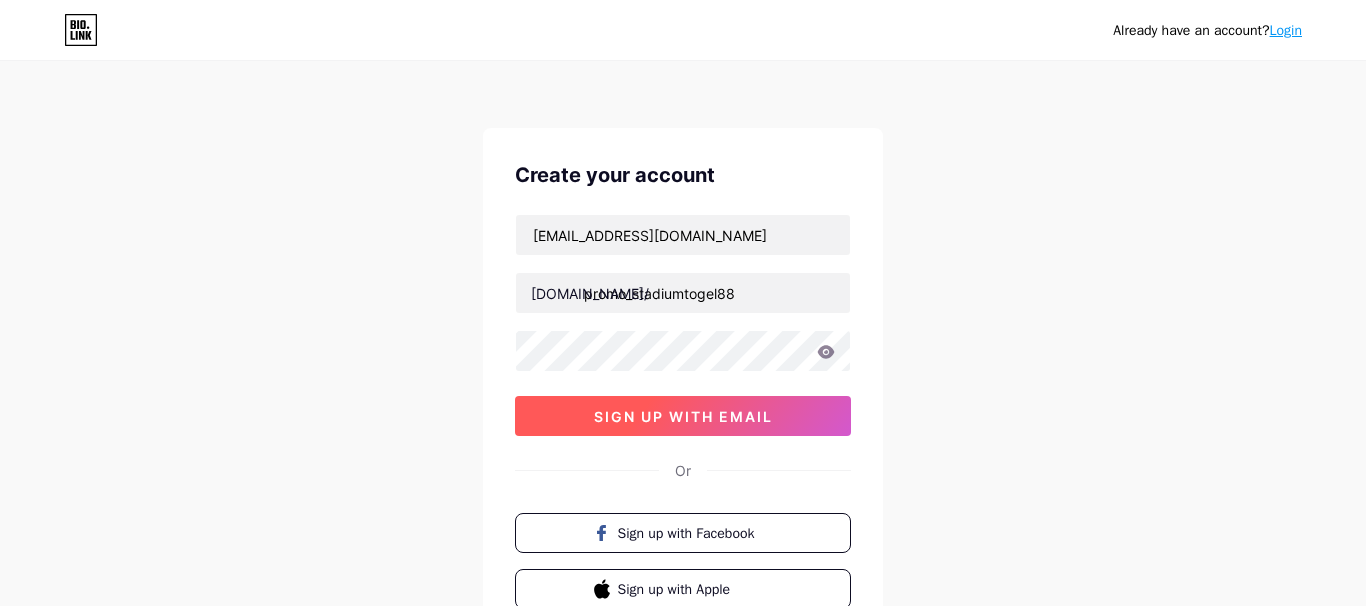 click on "sign up with email" at bounding box center (683, 416) 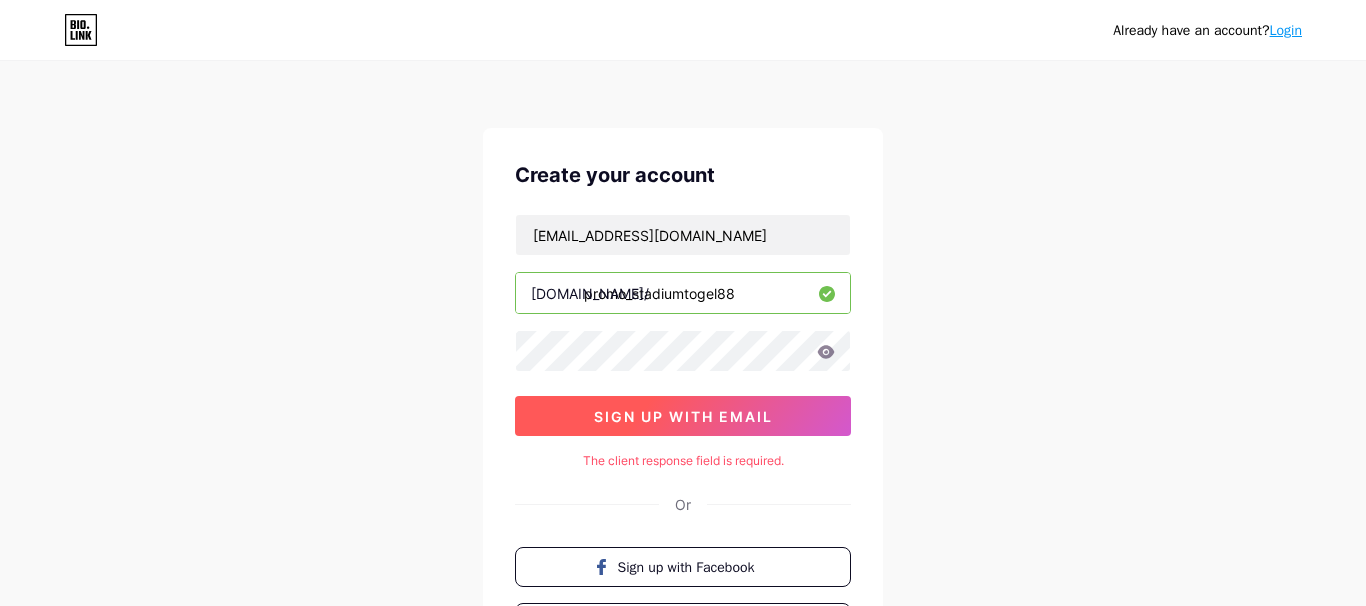 click on "sign up with email" at bounding box center [683, 416] 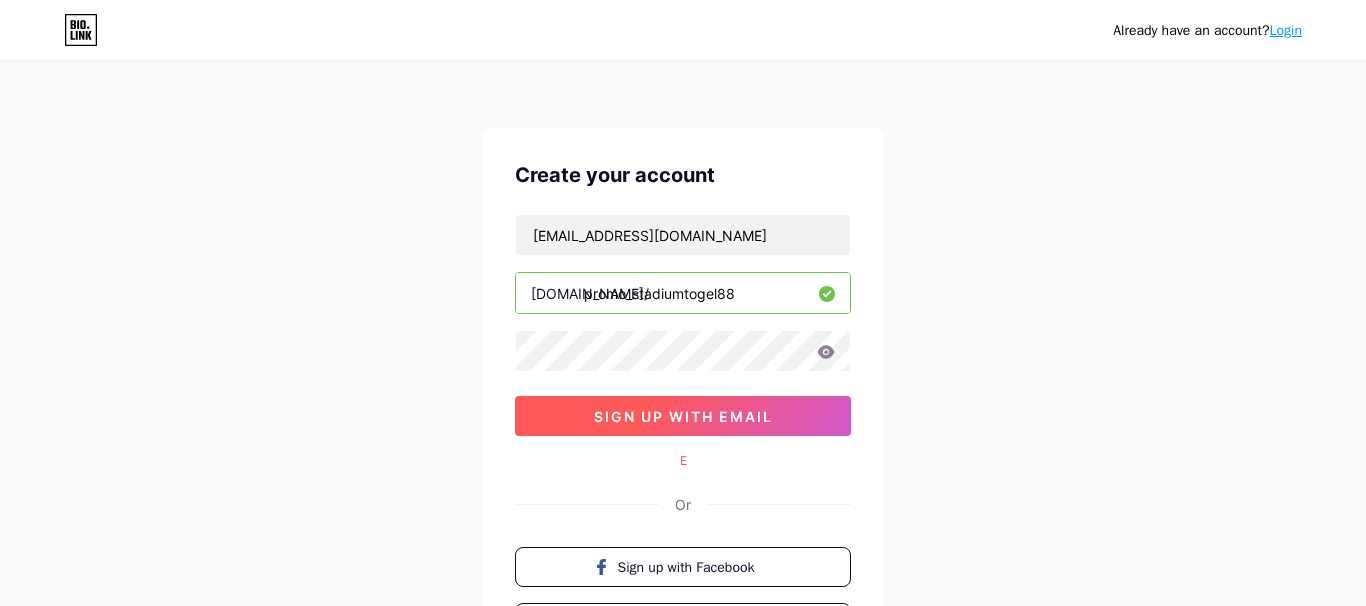 click on "sign up with email" at bounding box center (683, 416) 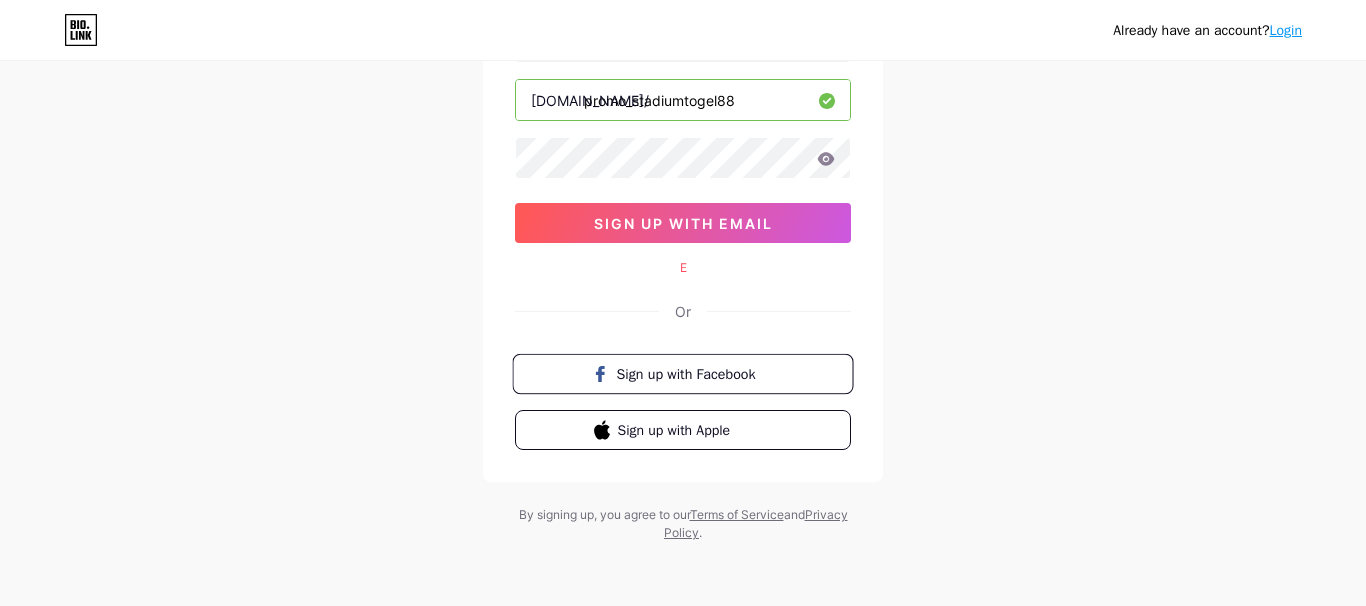 scroll, scrollTop: 0, scrollLeft: 0, axis: both 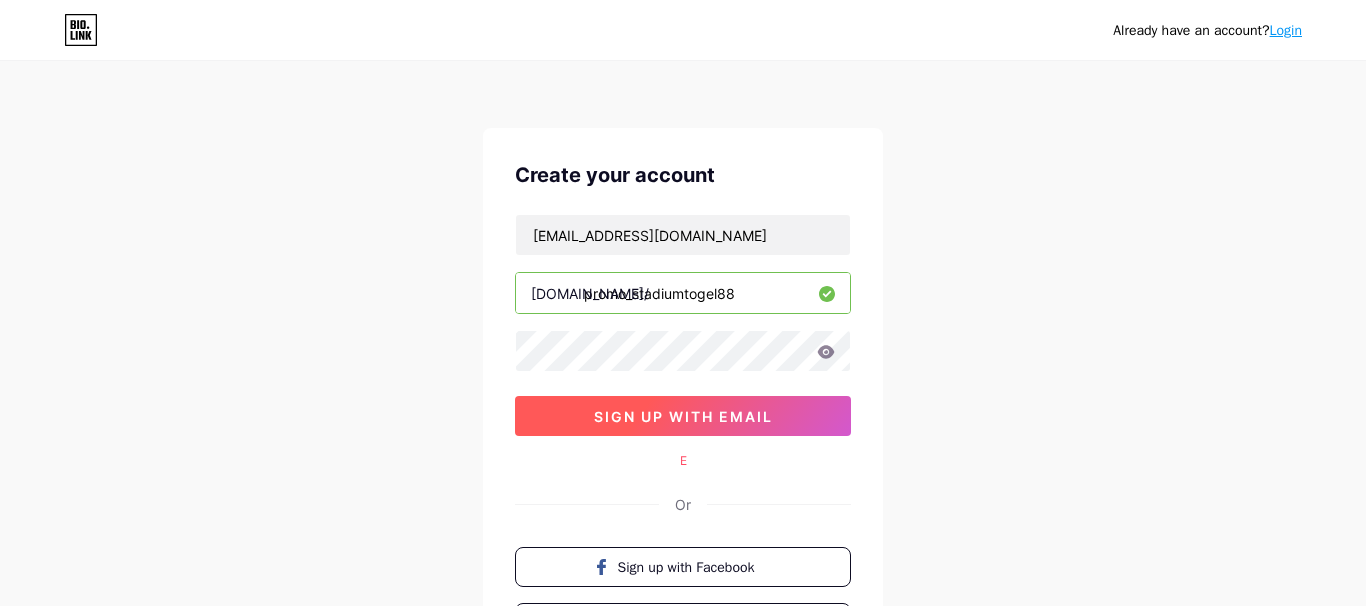 click on "sign up with email" at bounding box center (683, 416) 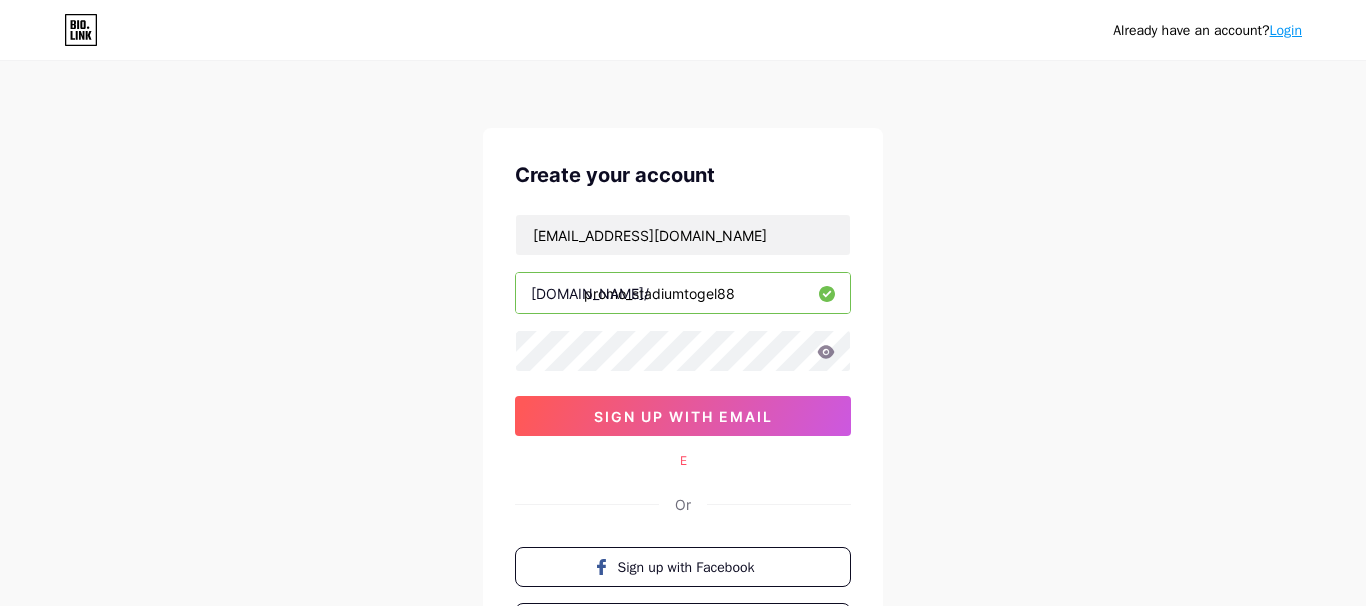 drag, startPoint x: 731, startPoint y: 296, endPoint x: 470, endPoint y: 302, distance: 261.06897 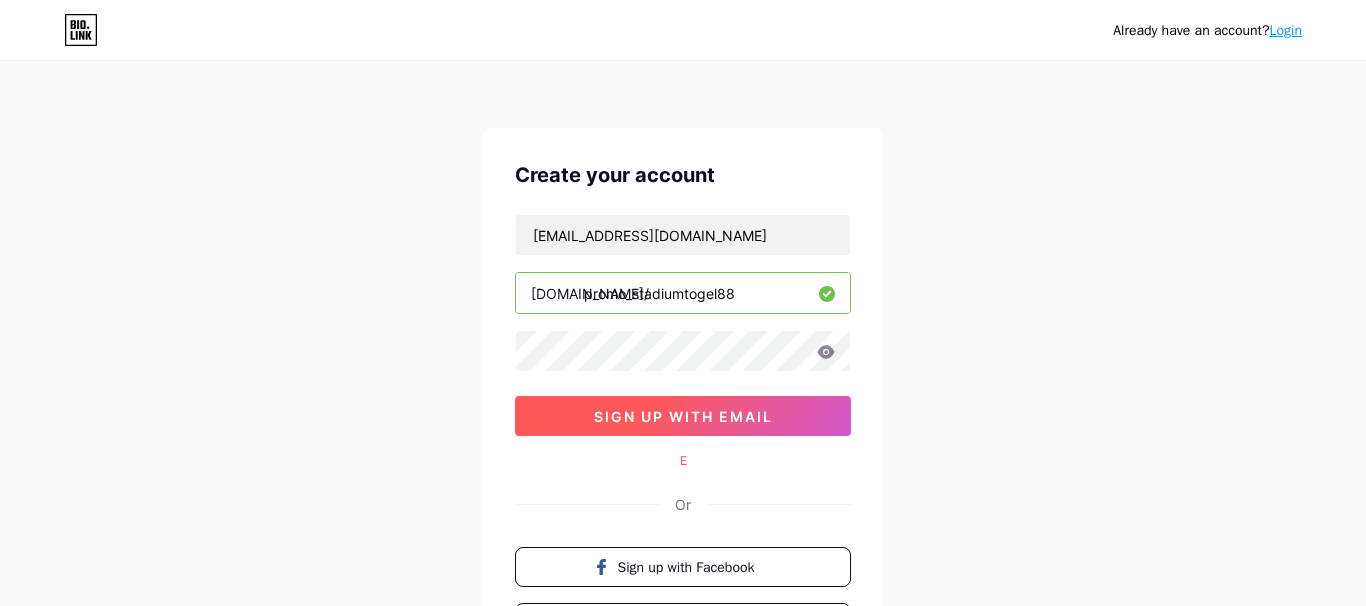 click on "sign up with email" at bounding box center (683, 416) 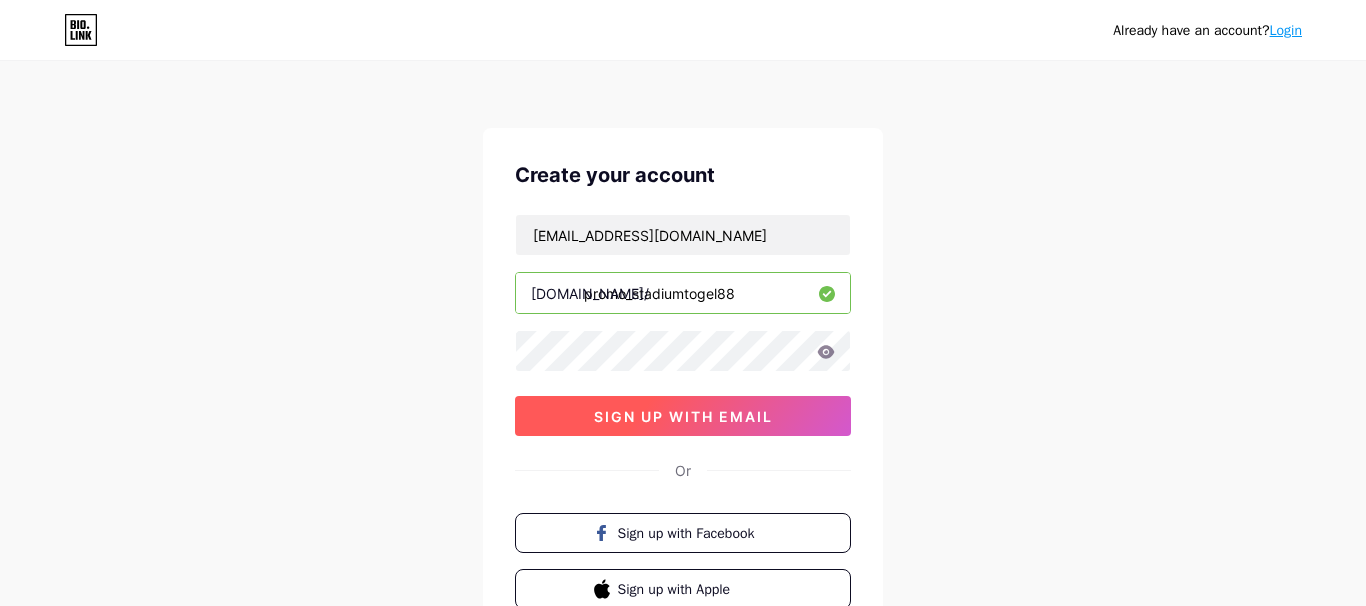 click on "sign up with email" at bounding box center [683, 416] 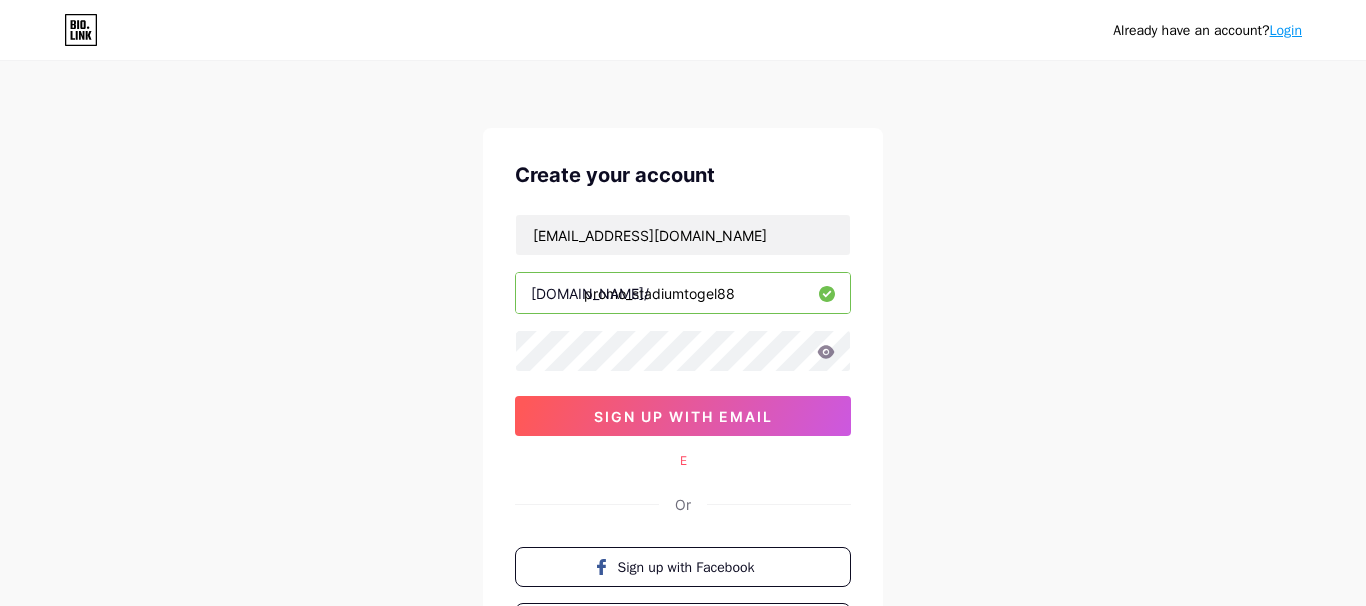 type 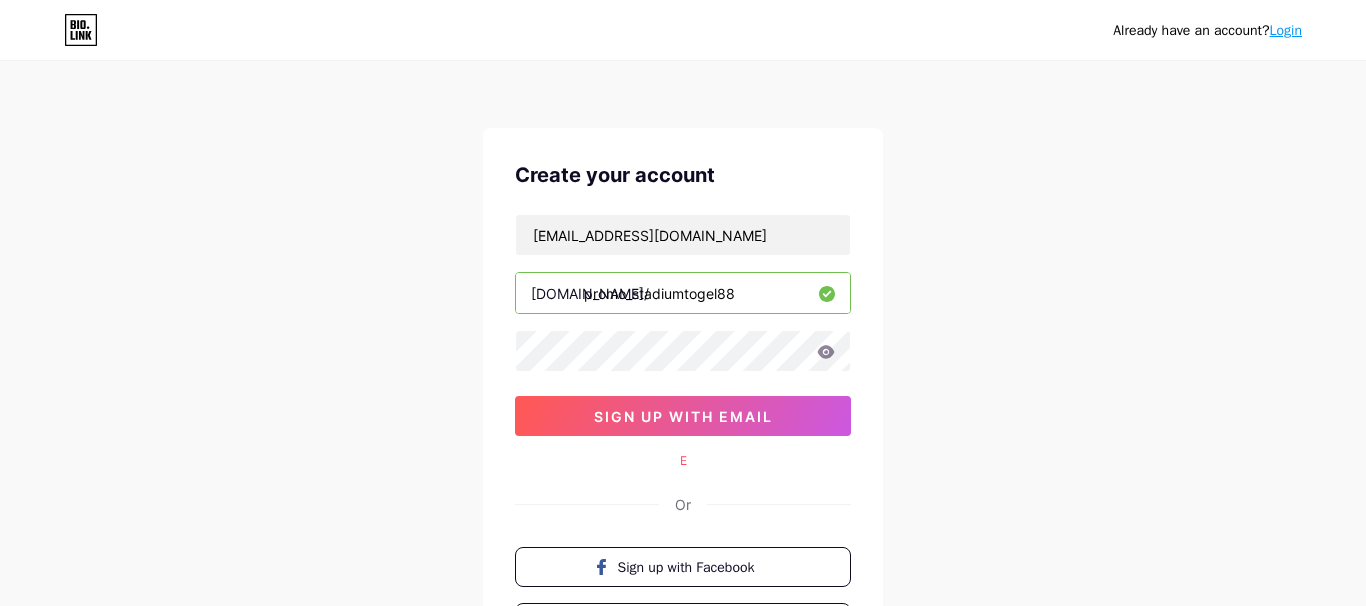 click on "promo_stadiumtogel88" at bounding box center (683, 293) 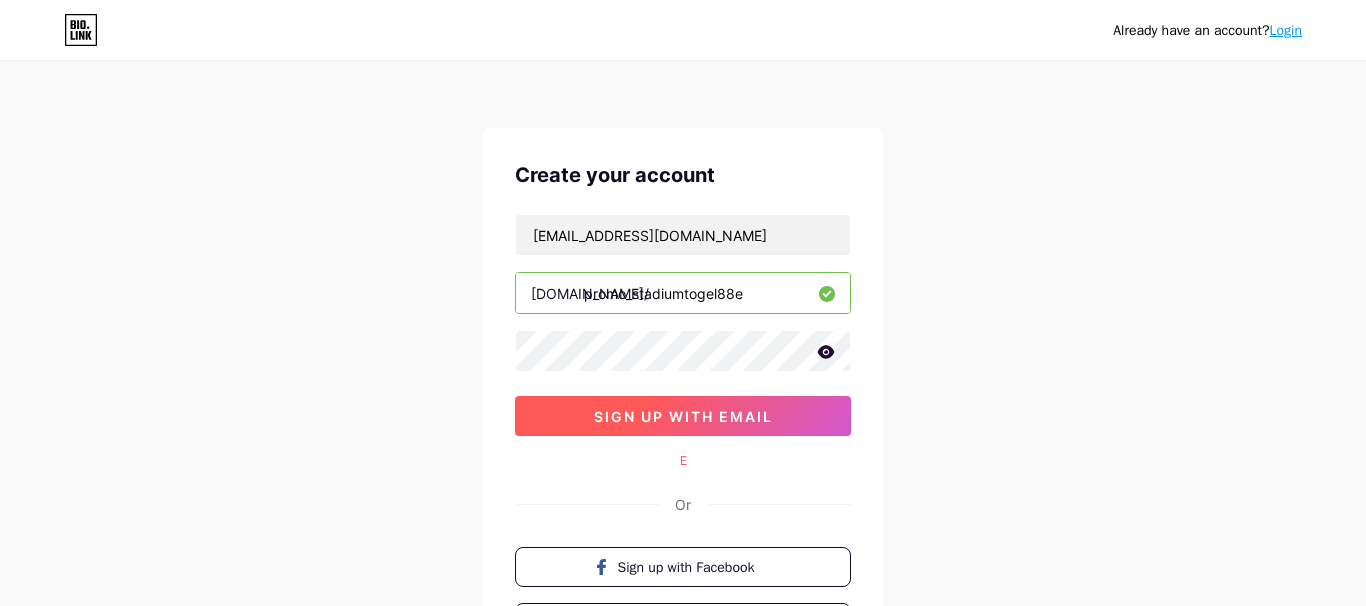 click on "sign up with email" at bounding box center (683, 416) 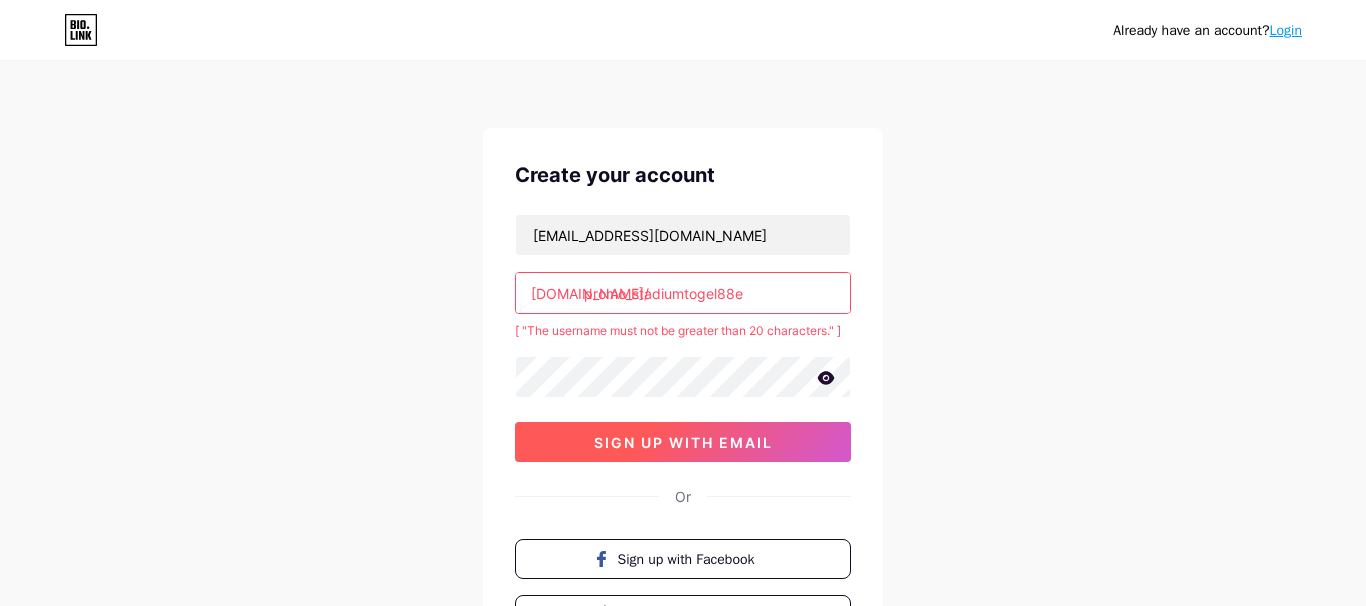 click on "[EMAIL_ADDRESS][DOMAIN_NAME]     [DOMAIN_NAME]/   promo_stadiumtogel88e     [
"The username must not be greater than 20 characters."
]                 sign up with email" at bounding box center [683, 338] 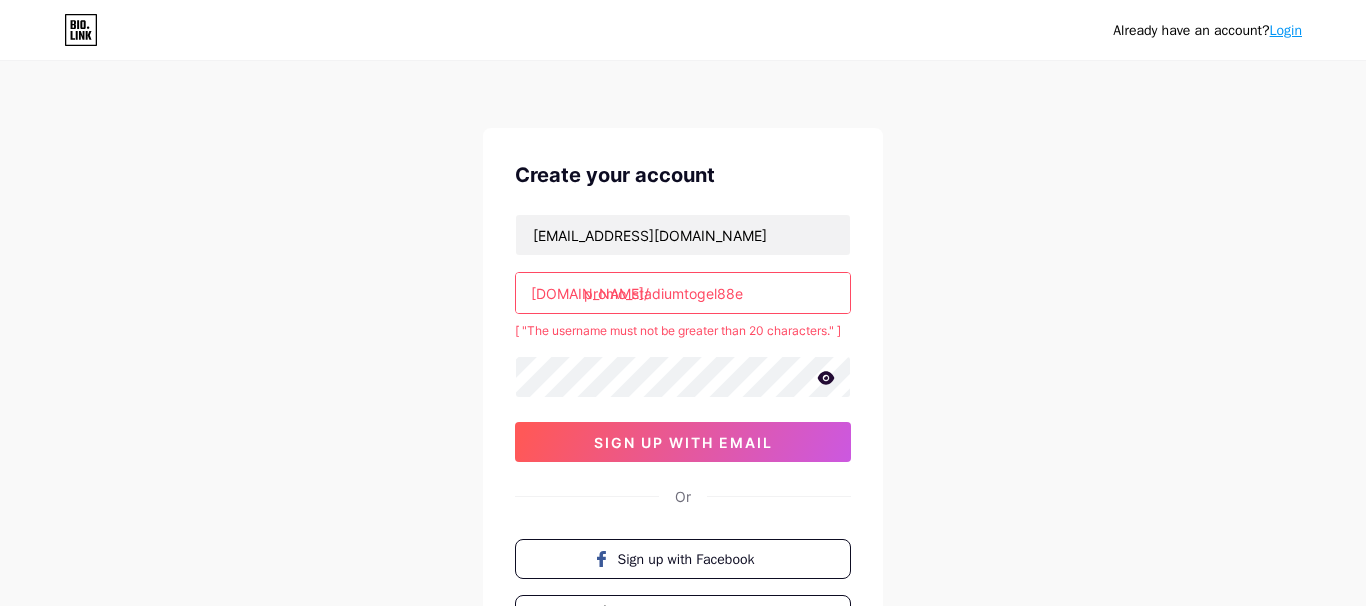 click on "promo_stadiumtogel88e" at bounding box center [683, 293] 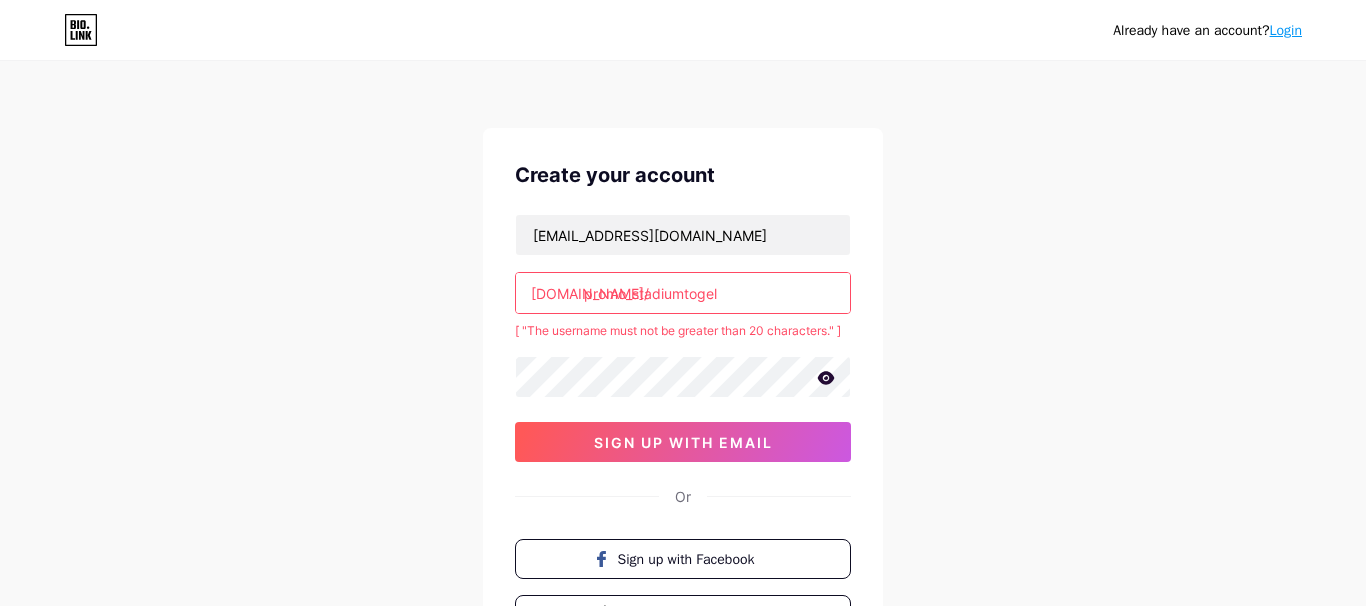 drag, startPoint x: 759, startPoint y: 301, endPoint x: 263, endPoint y: 290, distance: 496.12195 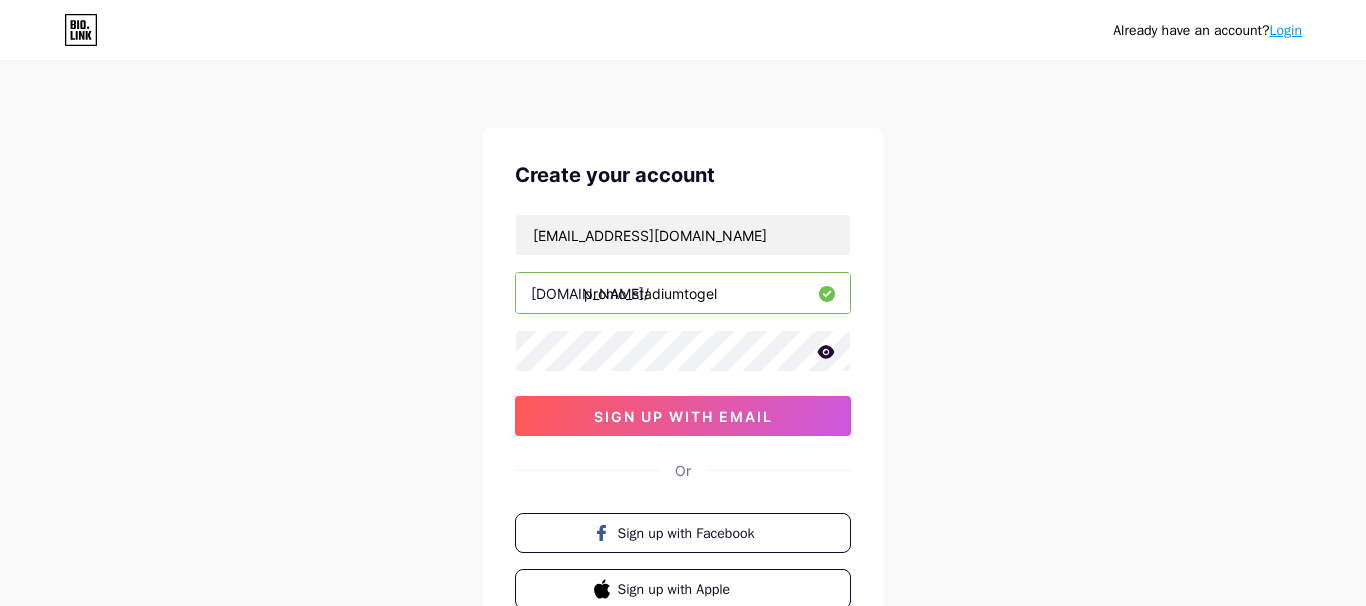 click on "Already have an account?  Login   Create your account     [EMAIL_ADDRESS][DOMAIN_NAME]     [DOMAIN_NAME]/   promo_stadiumtogel                     sign up with email         Or       Sign up with Facebook
Sign up with Apple
By signing up, you agree to our  Terms of Service  and  Privacy Policy ." at bounding box center [683, 382] 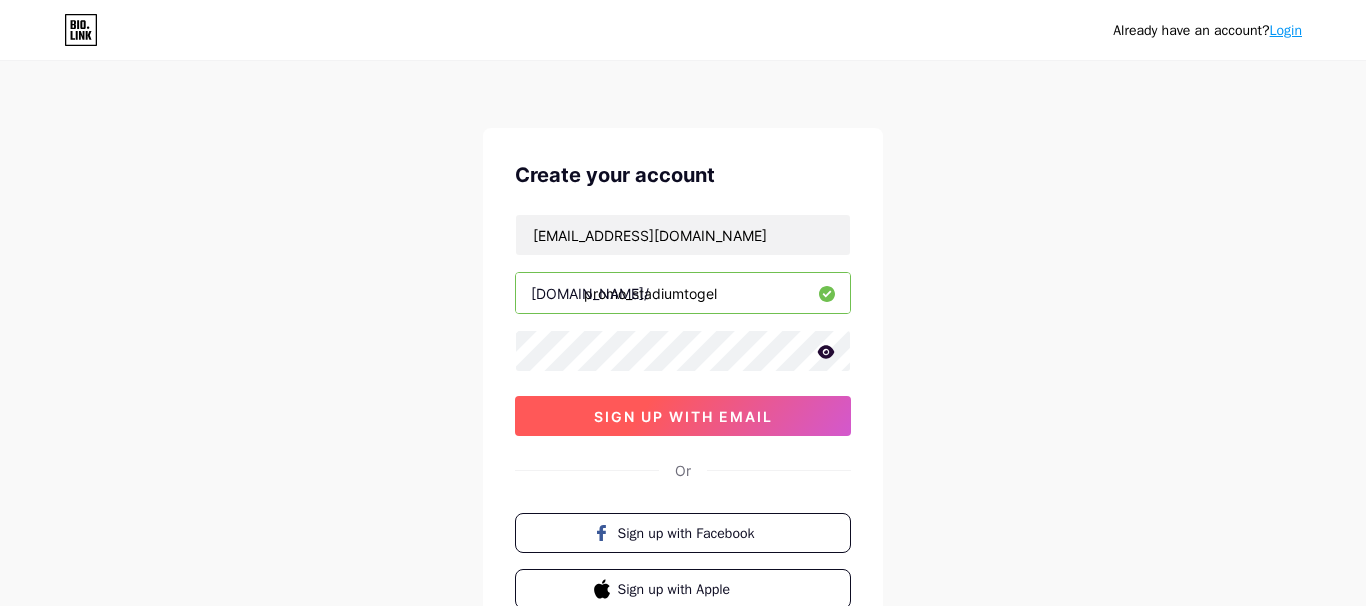 click on "sign up with email" at bounding box center [683, 416] 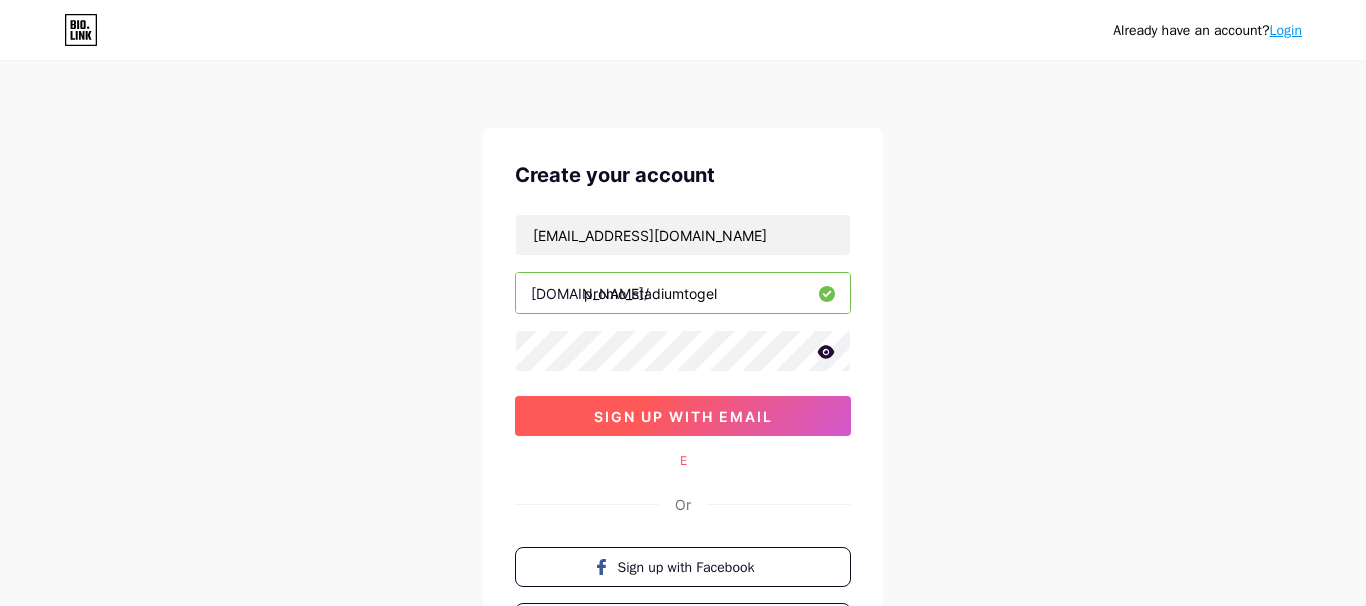 click on "sign up with email" at bounding box center (683, 416) 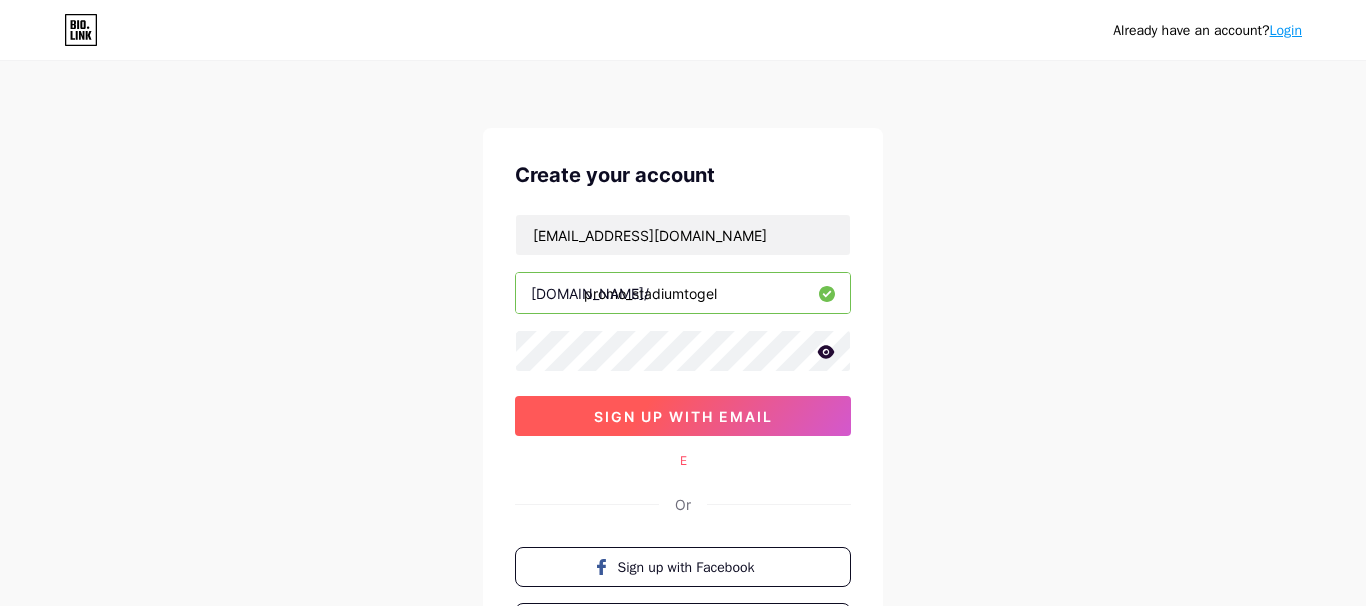click on "sign up with email" at bounding box center [683, 416] 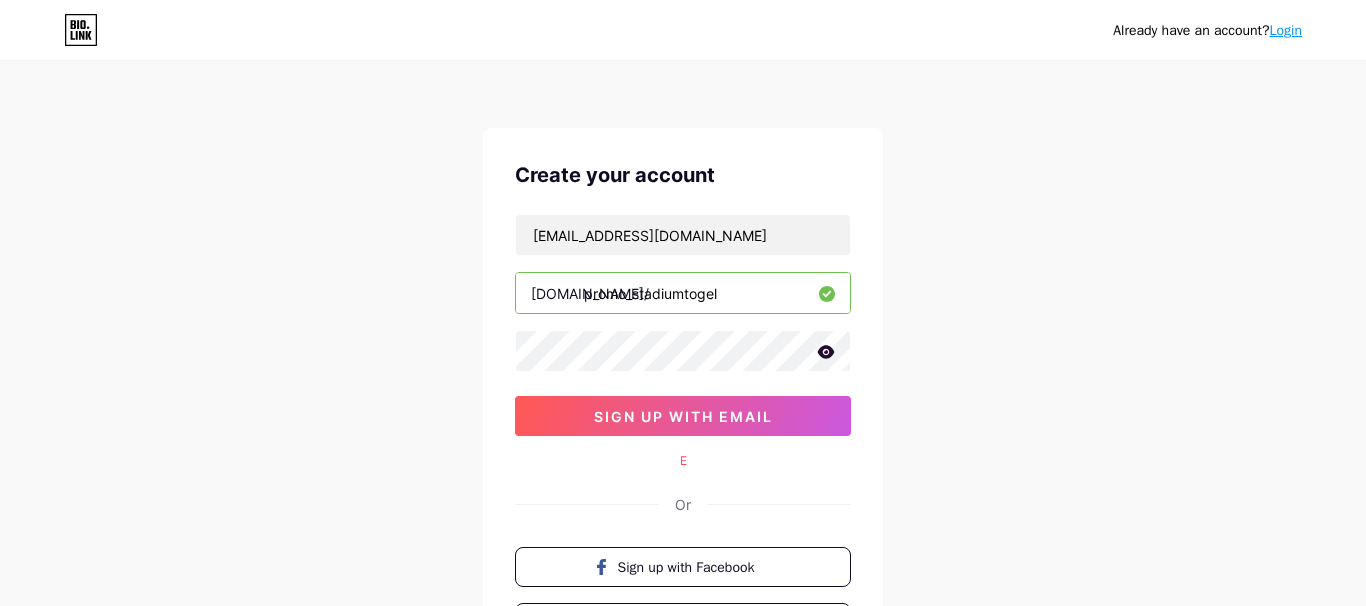 click on "E" at bounding box center (683, 461) 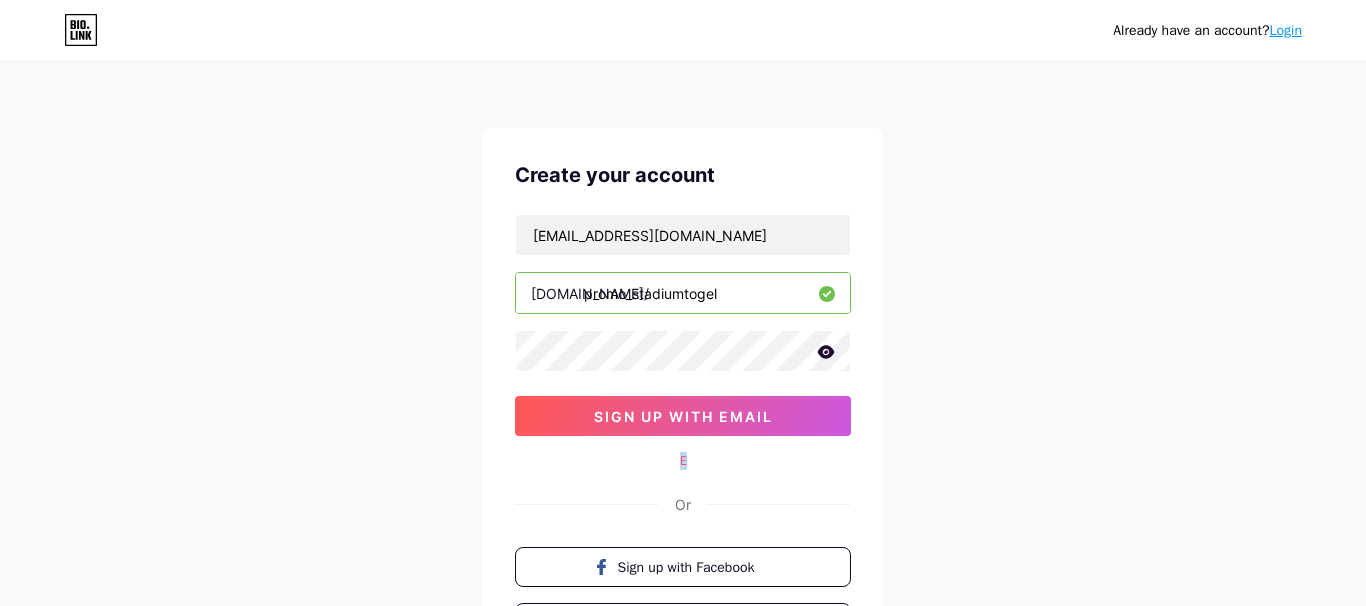 click on "E" at bounding box center (683, 461) 